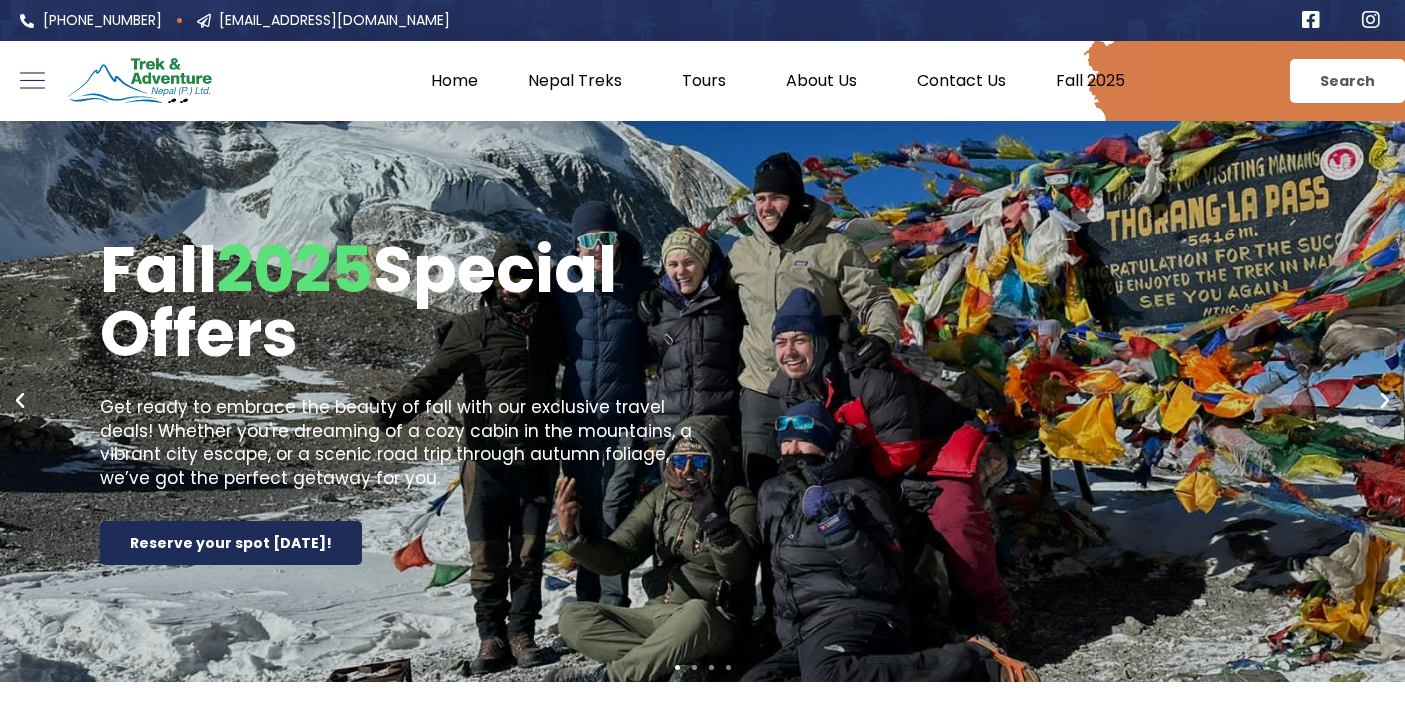 scroll, scrollTop: 0, scrollLeft: 0, axis: both 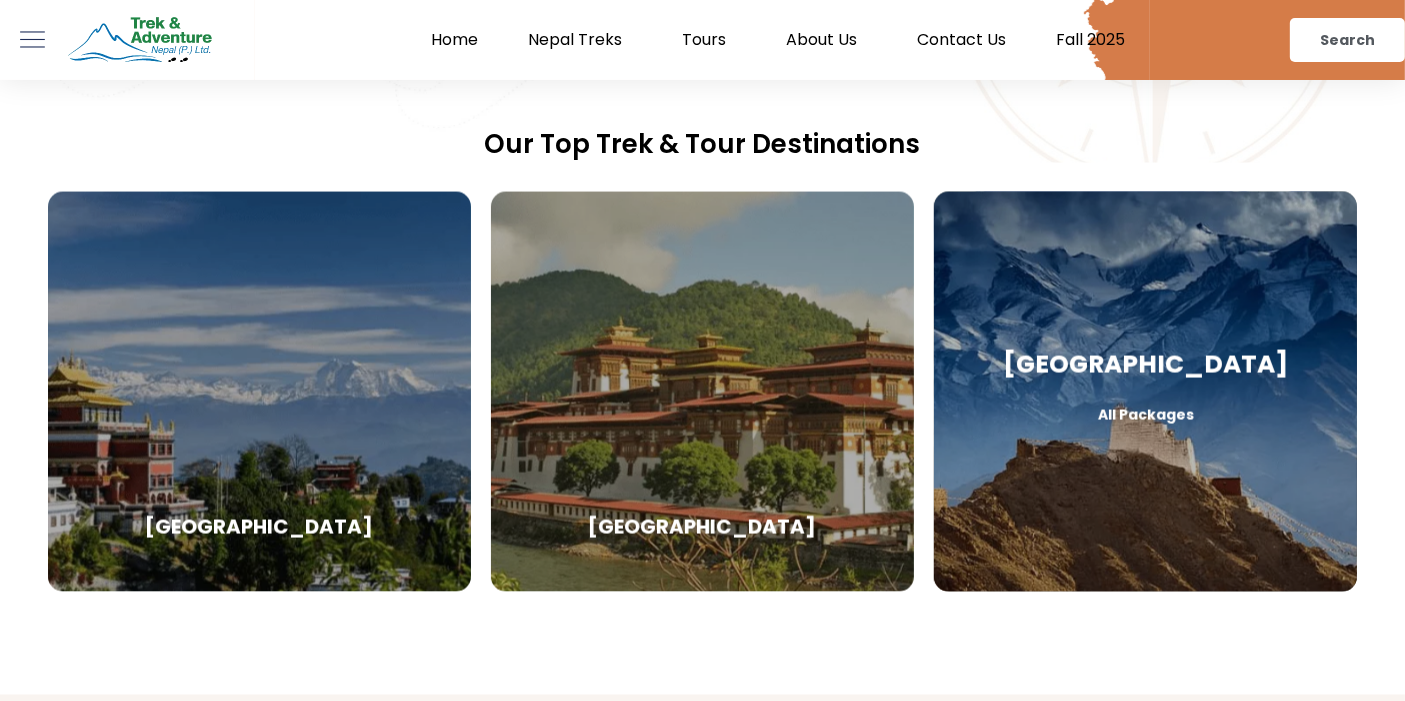 click on "Tibet
All Packages" at bounding box center (1145, 392) 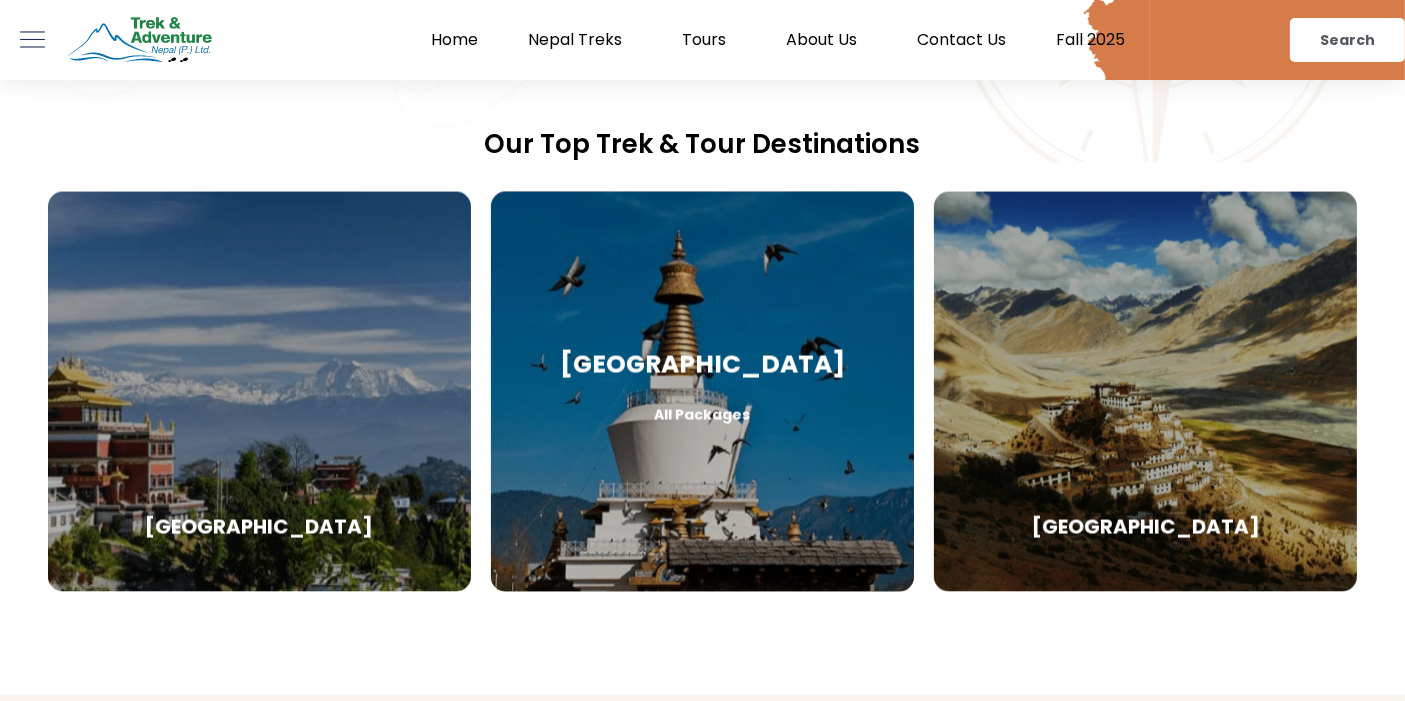 drag, startPoint x: 712, startPoint y: 481, endPoint x: 708, endPoint y: 399, distance: 82.0975 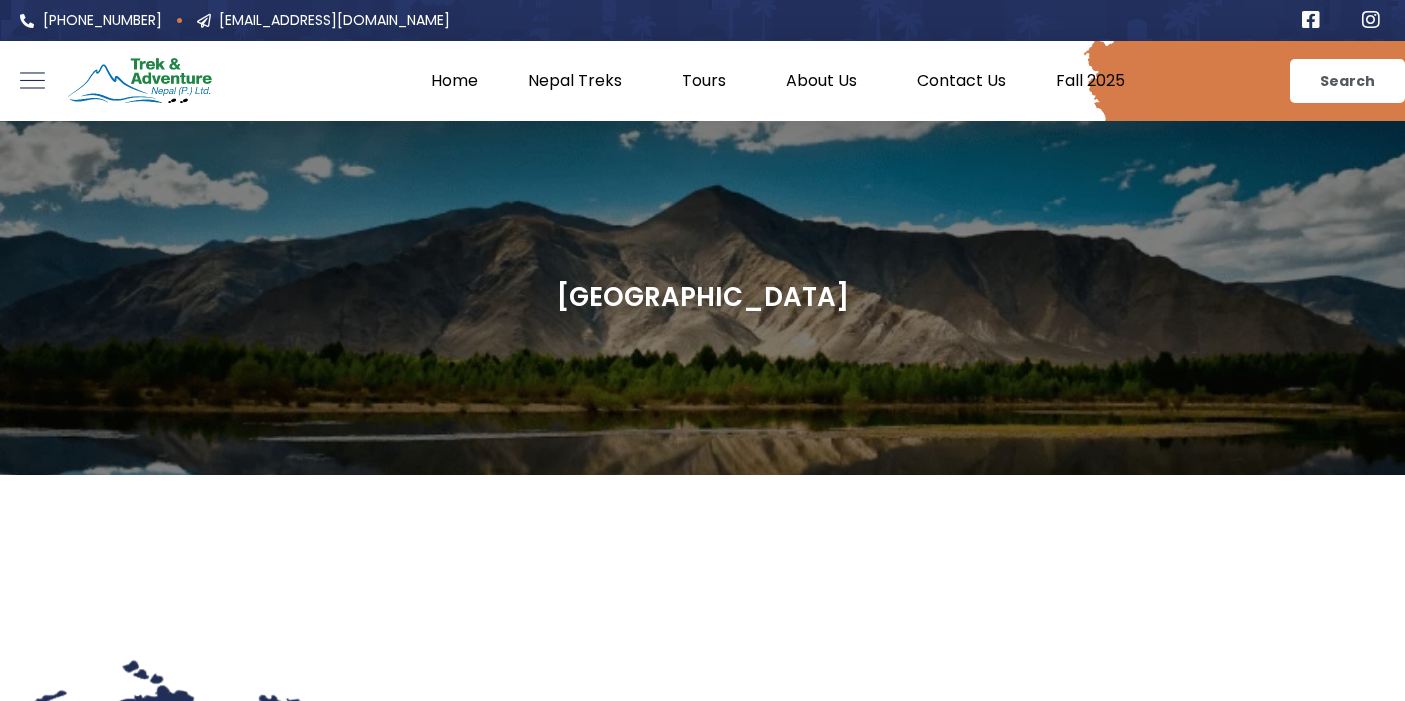scroll, scrollTop: 0, scrollLeft: 0, axis: both 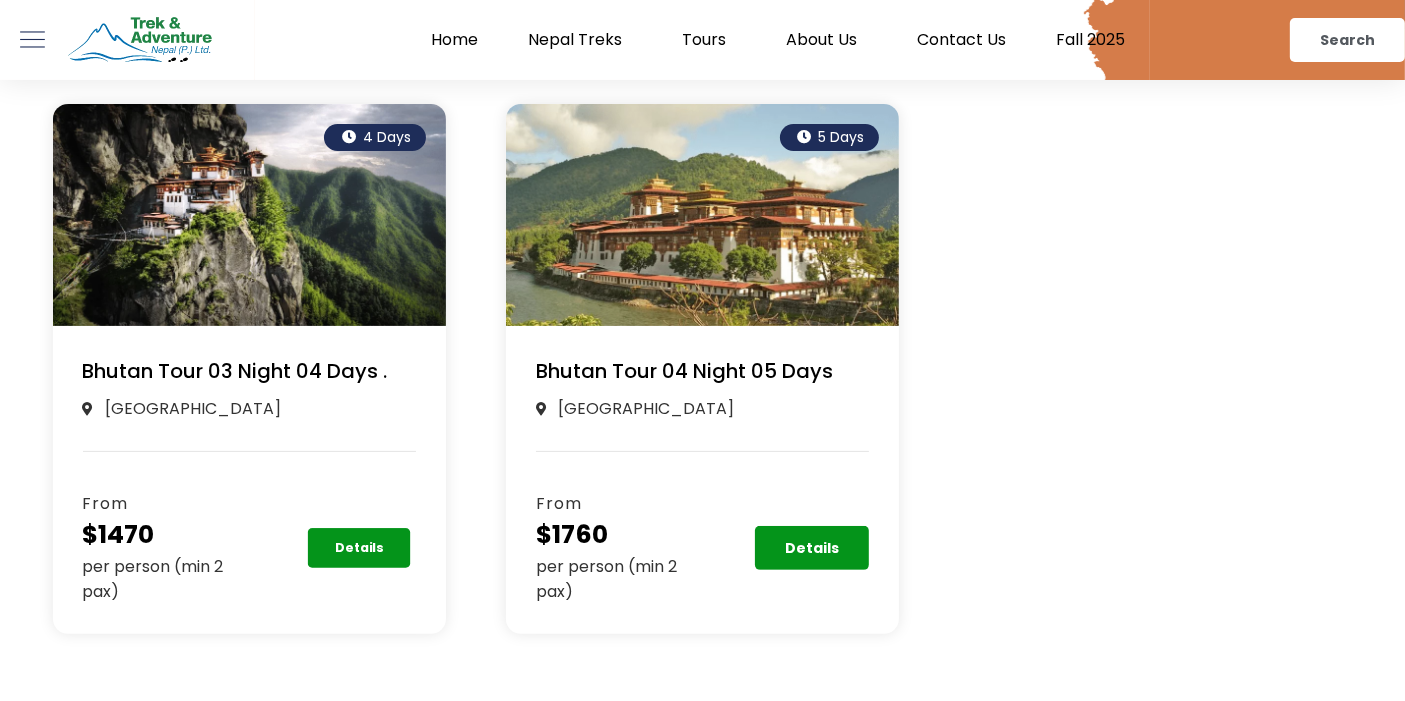 click on "Details" 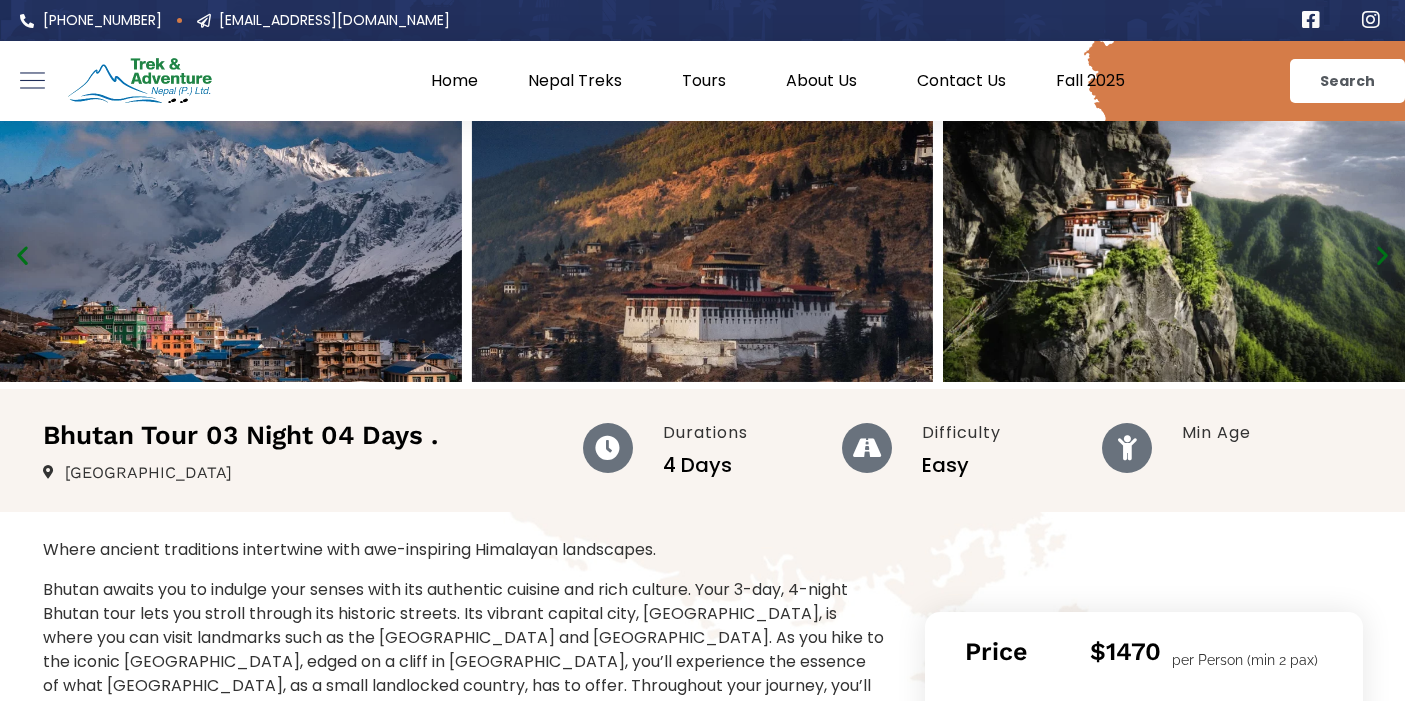 scroll, scrollTop: 0, scrollLeft: 0, axis: both 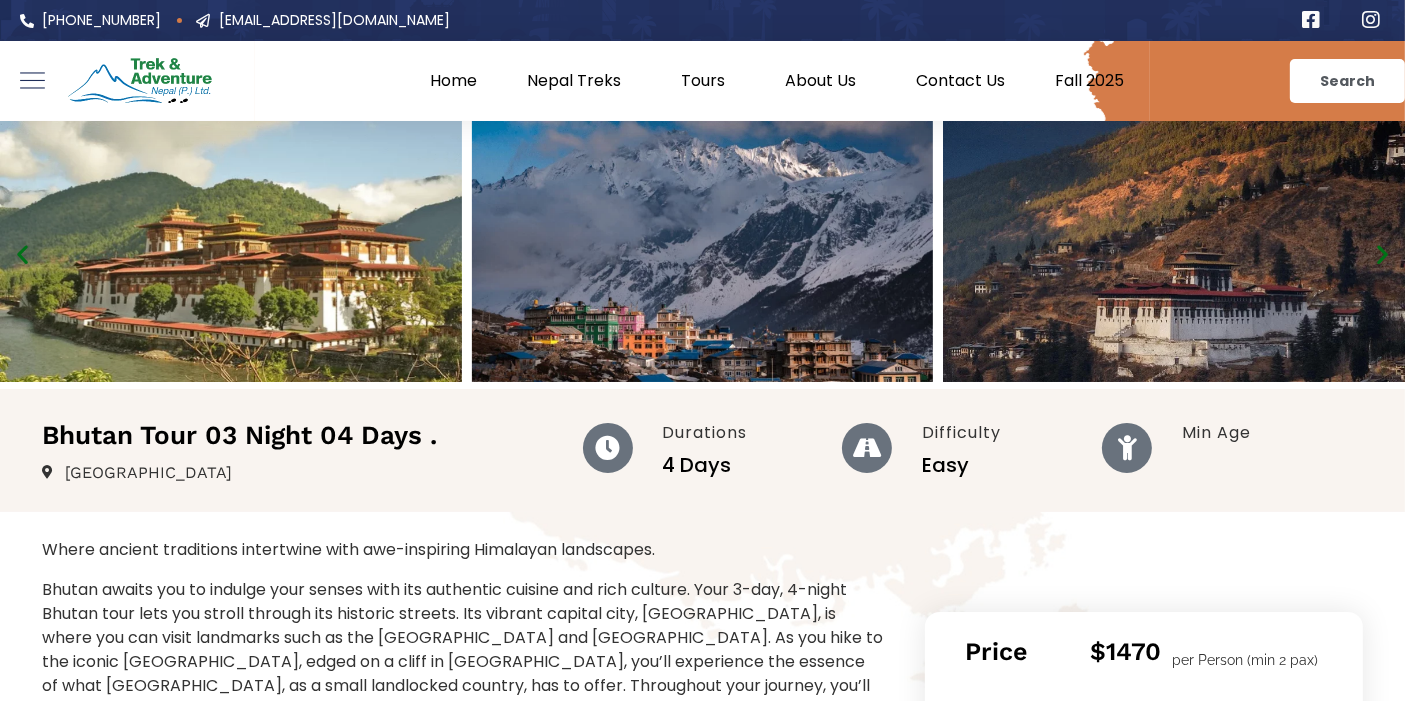 click on "Home" 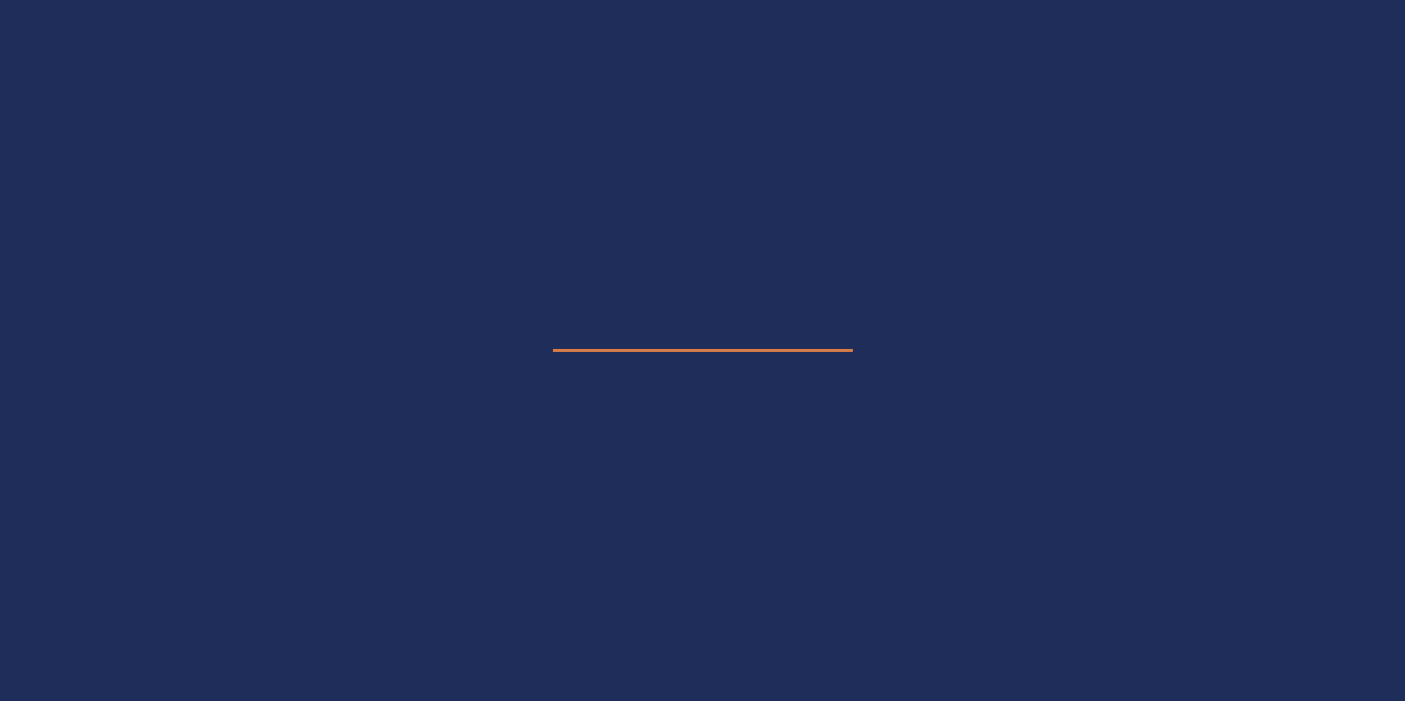 click at bounding box center [702, 350] 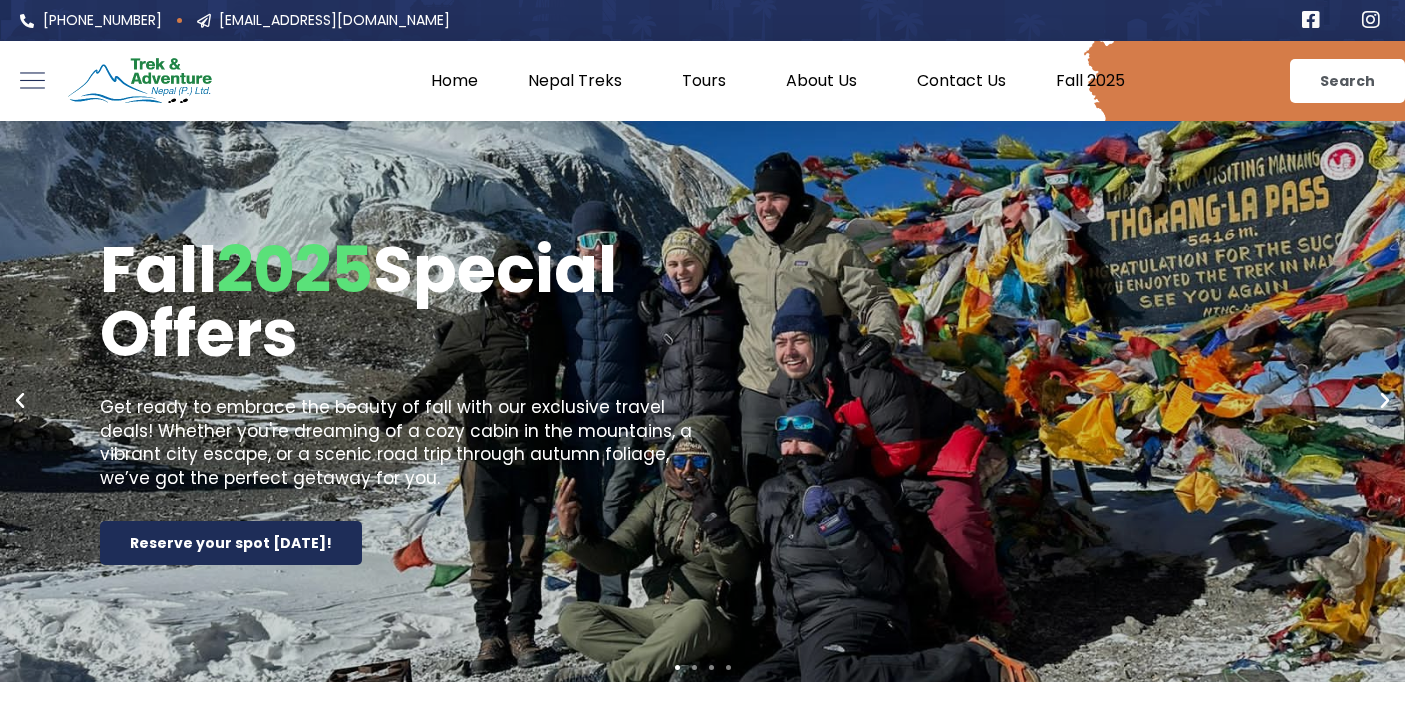 scroll, scrollTop: 0, scrollLeft: 0, axis: both 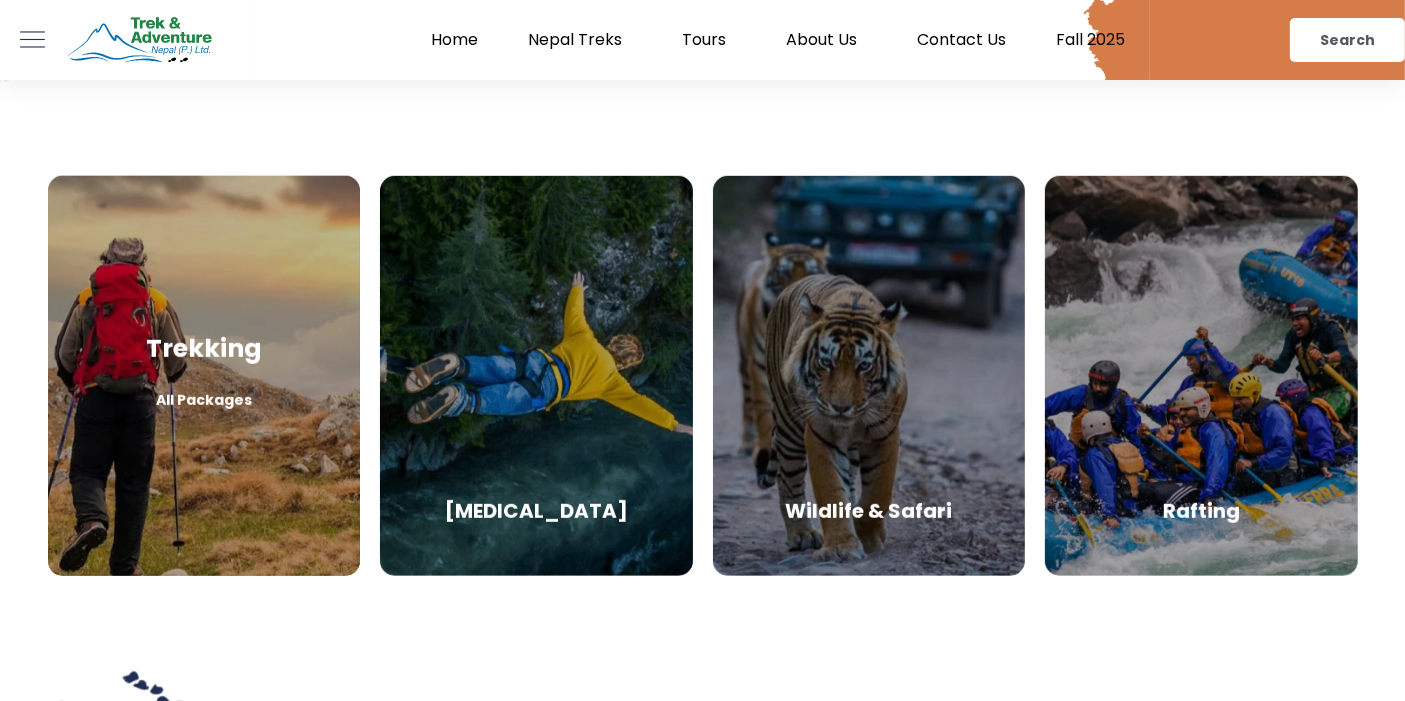 click on "Trekking
All Packages" at bounding box center (204, 376) 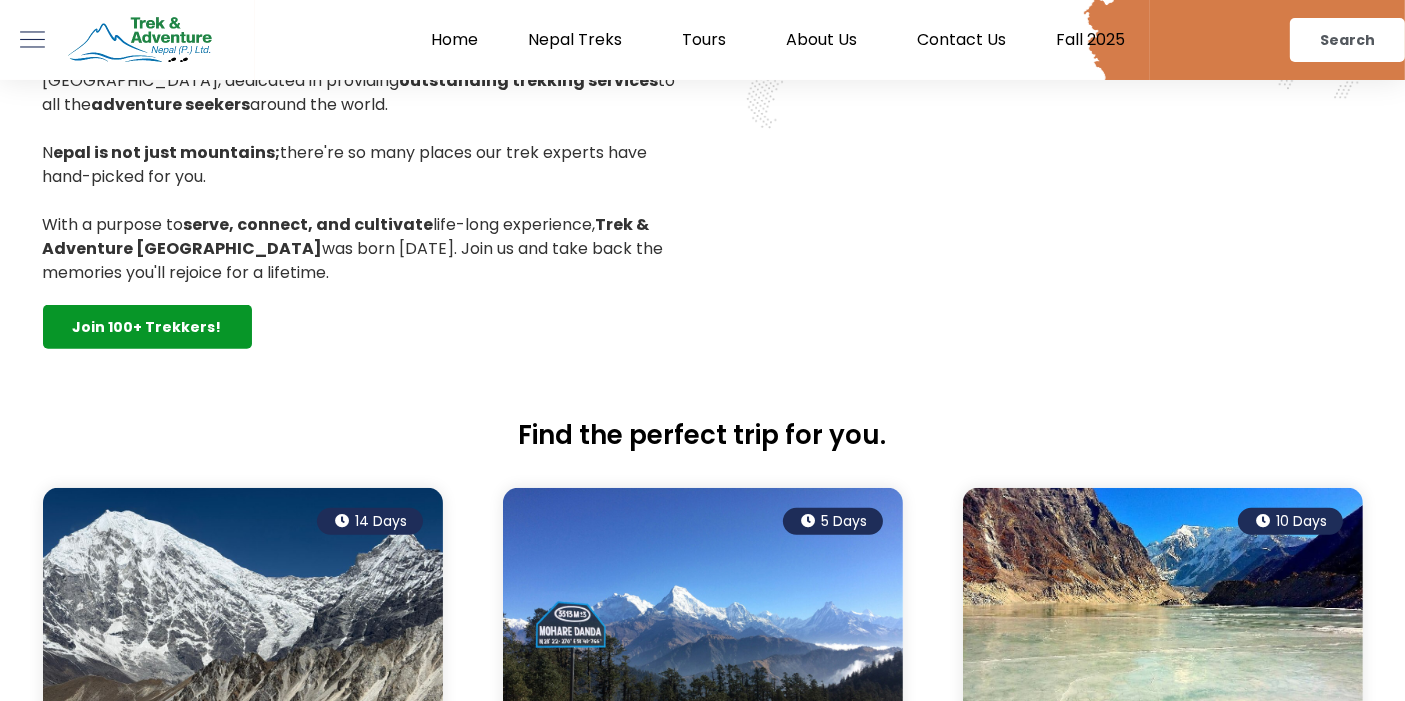 scroll, scrollTop: 795, scrollLeft: 0, axis: vertical 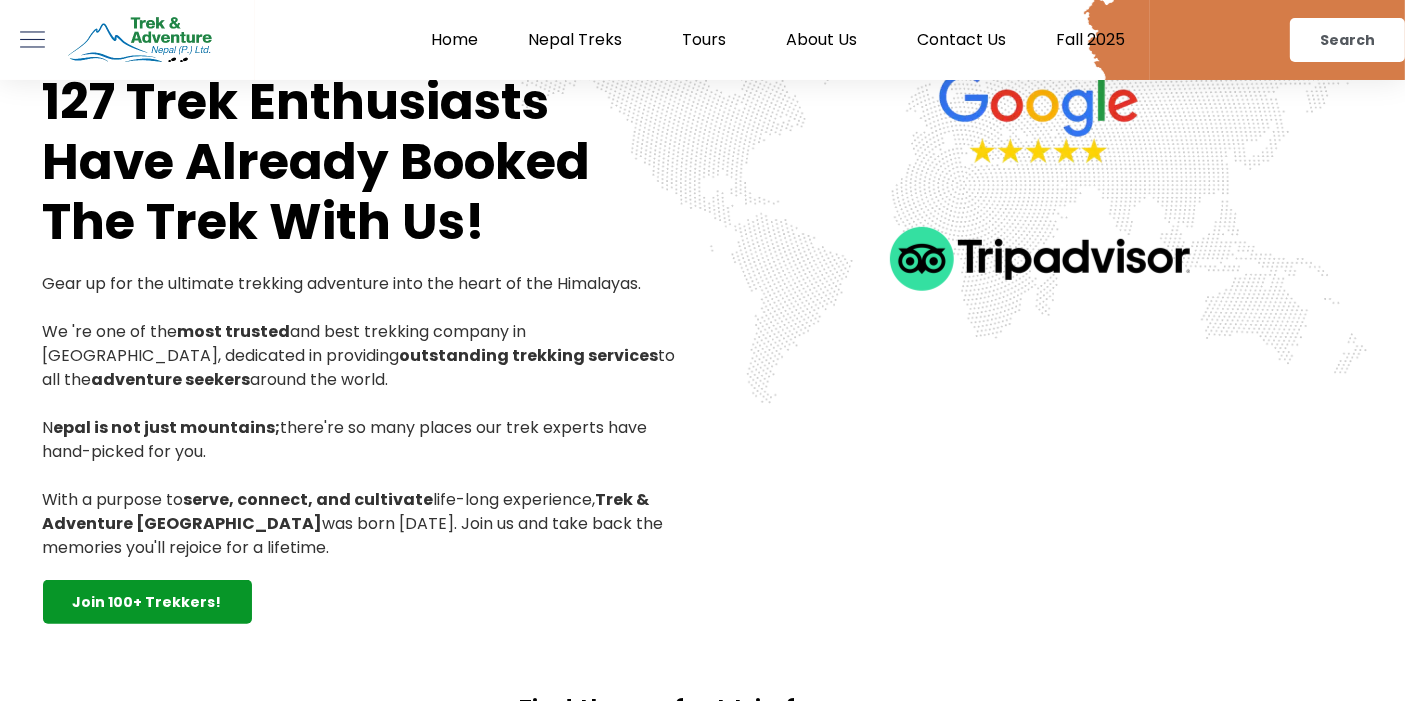 click at bounding box center [1040, 259] 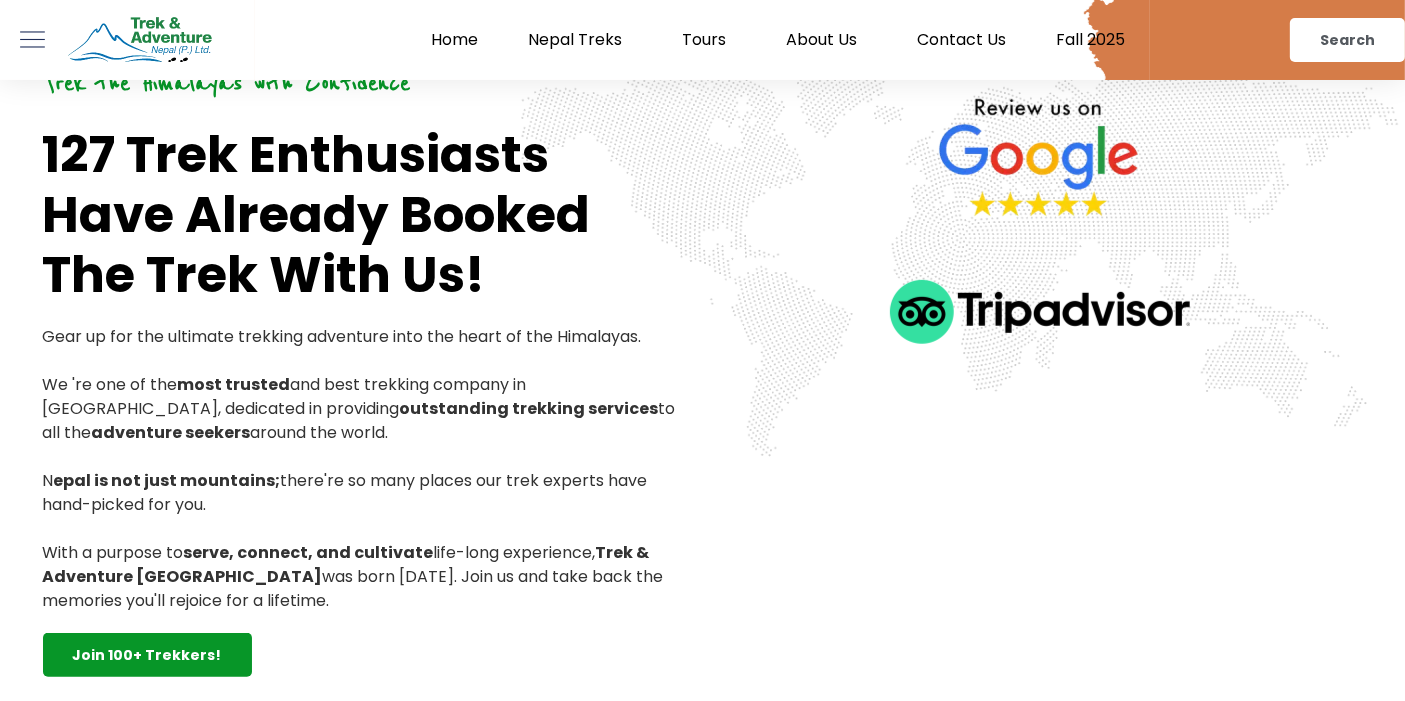 scroll, scrollTop: 631, scrollLeft: 0, axis: vertical 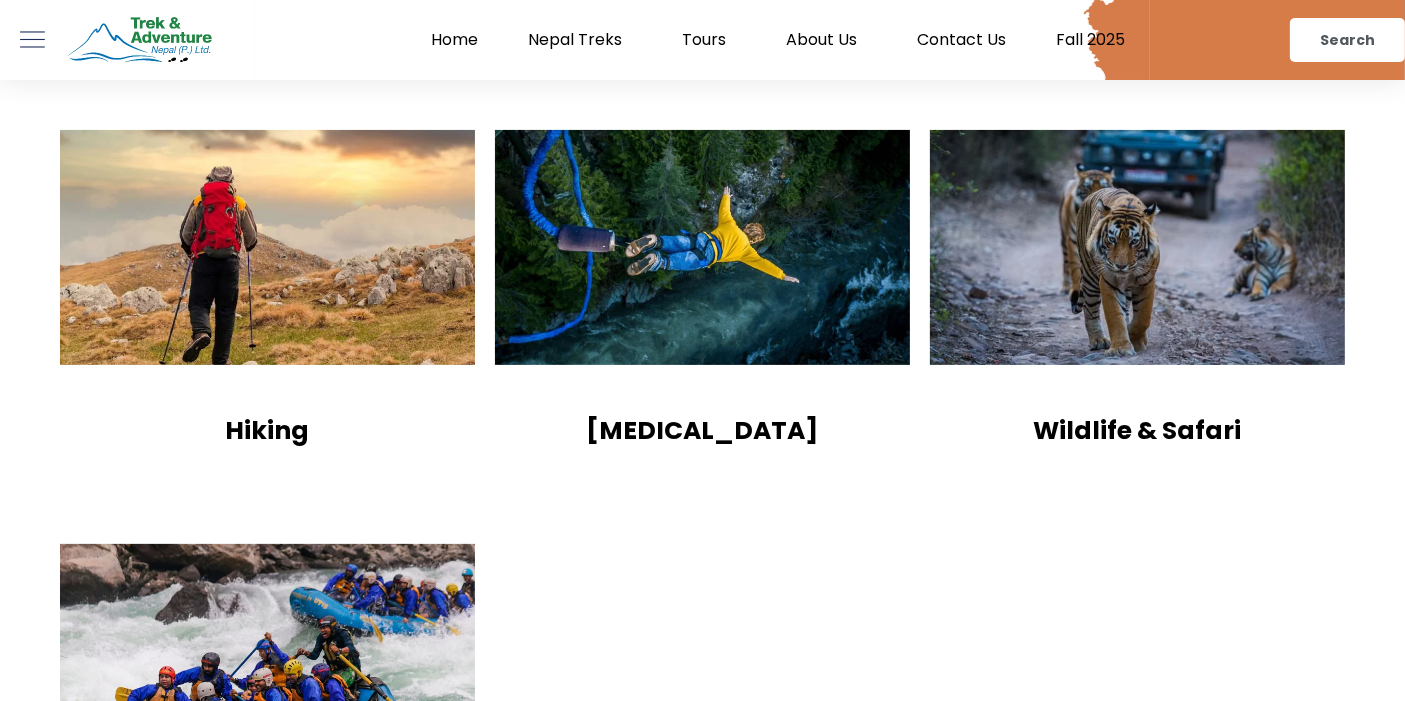 click on "Hiking" at bounding box center [267, 430] 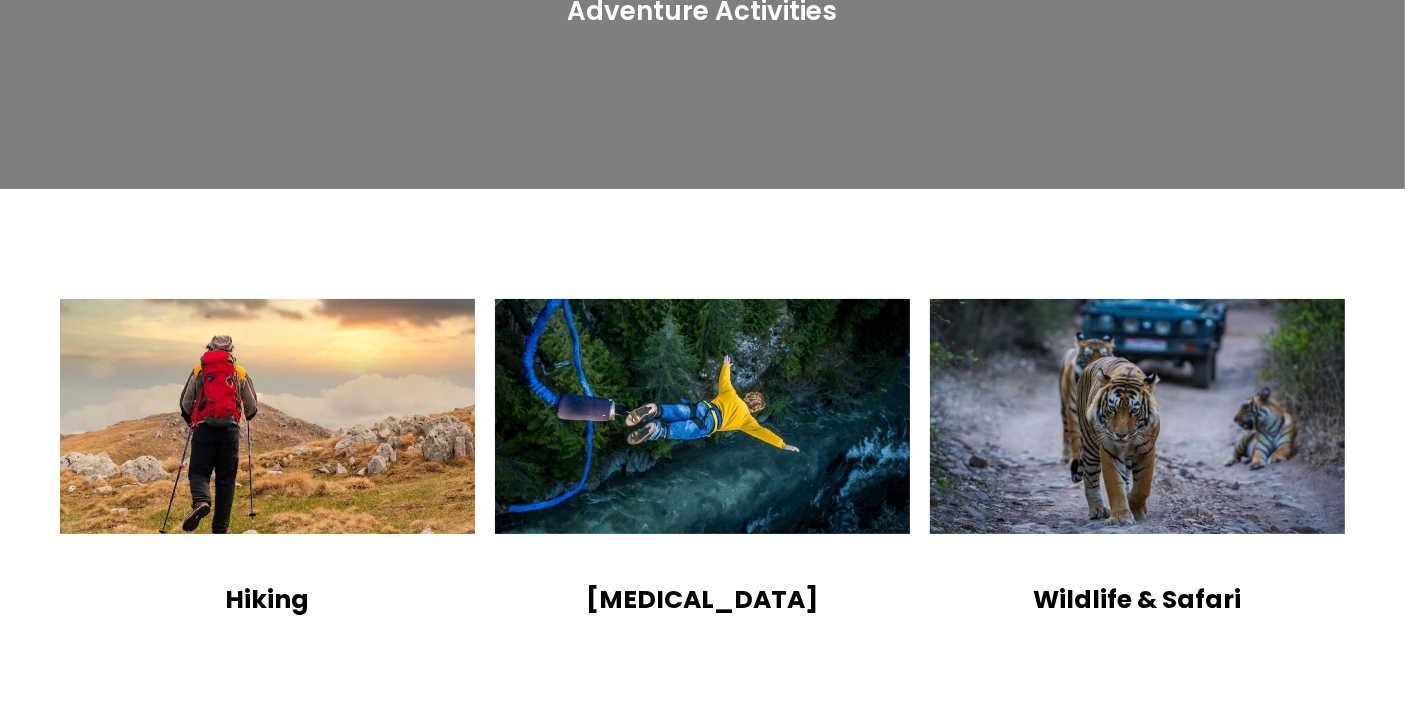 scroll, scrollTop: 0, scrollLeft: 0, axis: both 